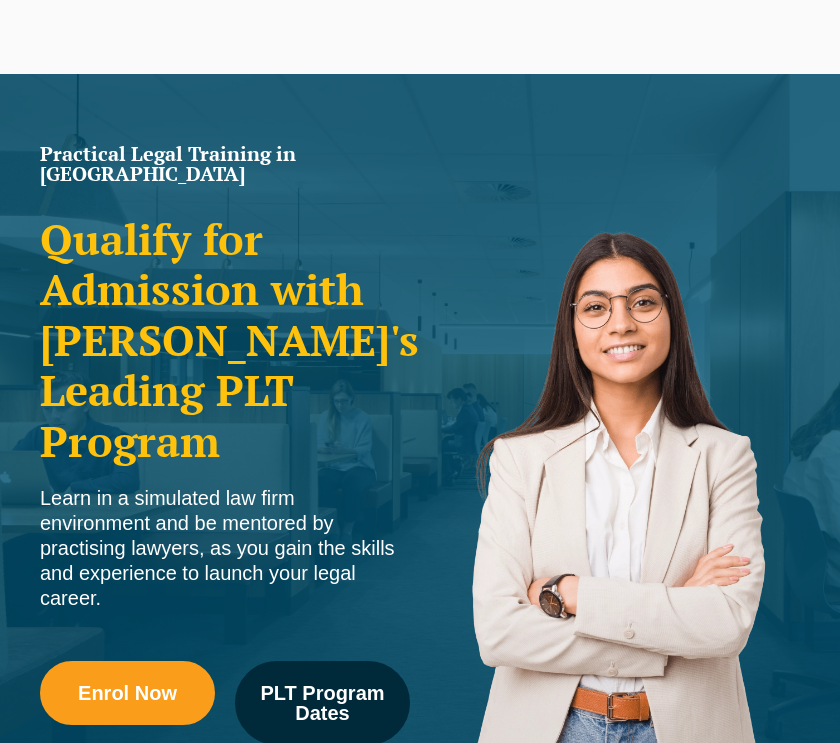 scroll, scrollTop: 0, scrollLeft: 0, axis: both 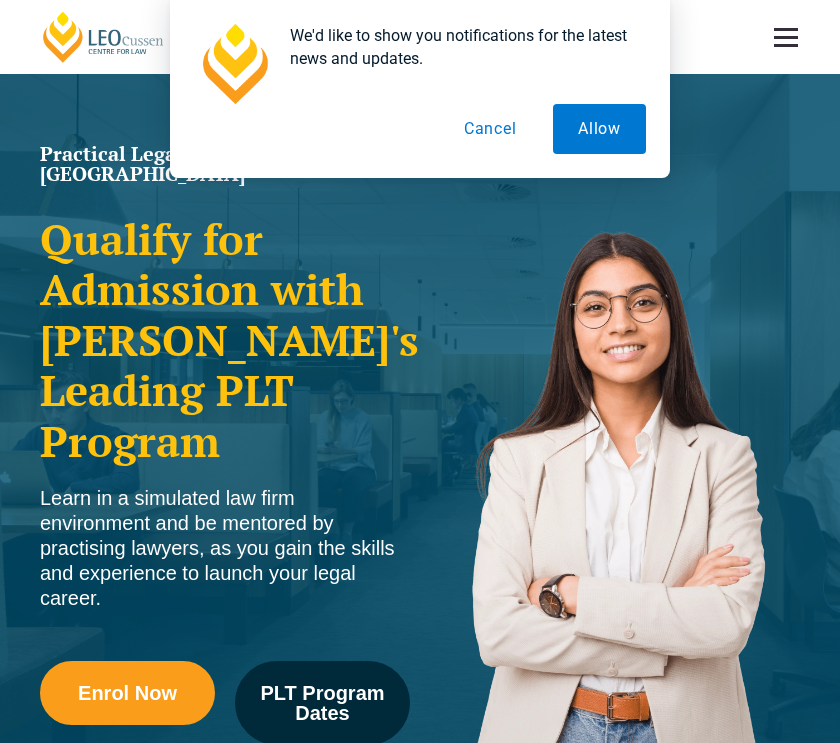 click on "Cancel" at bounding box center (490, 129) 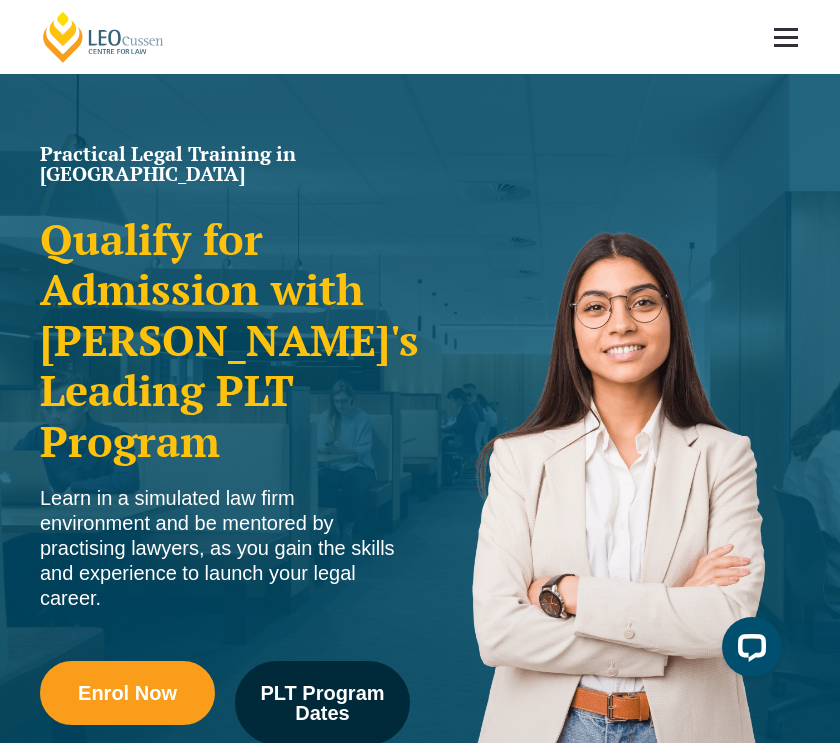 scroll, scrollTop: 0, scrollLeft: 0, axis: both 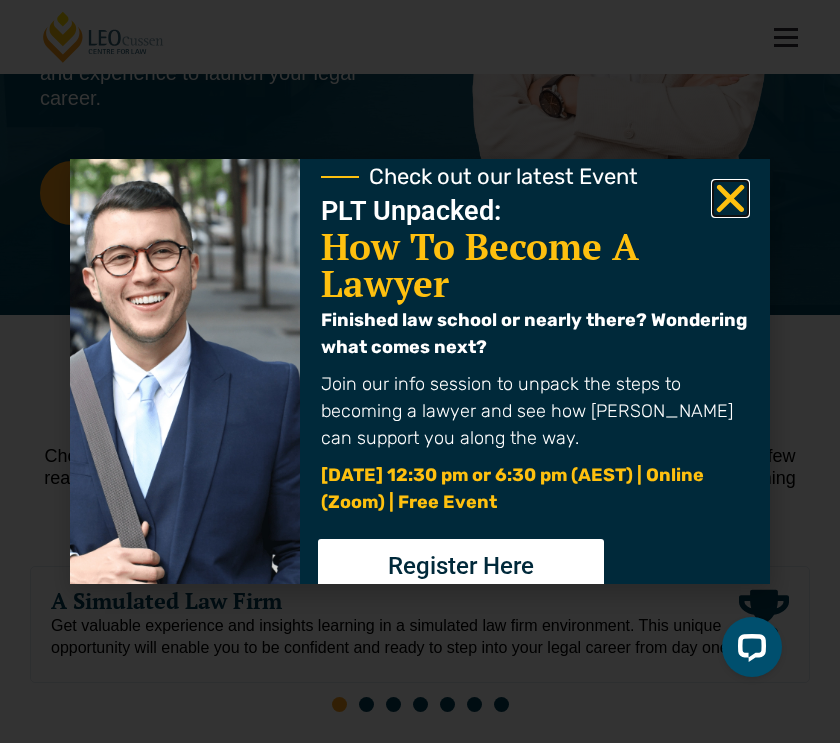 drag, startPoint x: 726, startPoint y: 198, endPoint x: 715, endPoint y: 166, distance: 33.83785 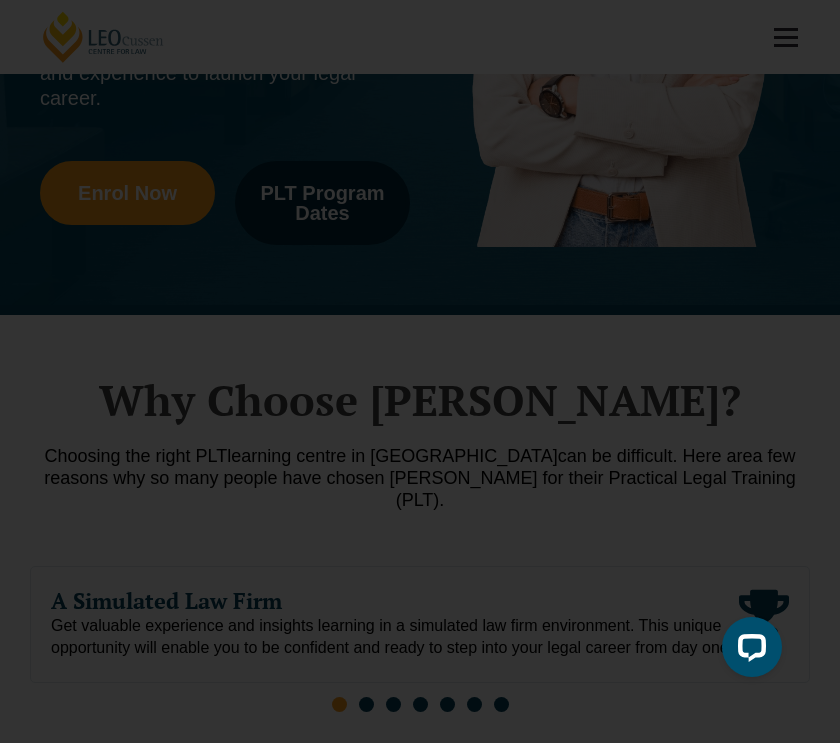 click 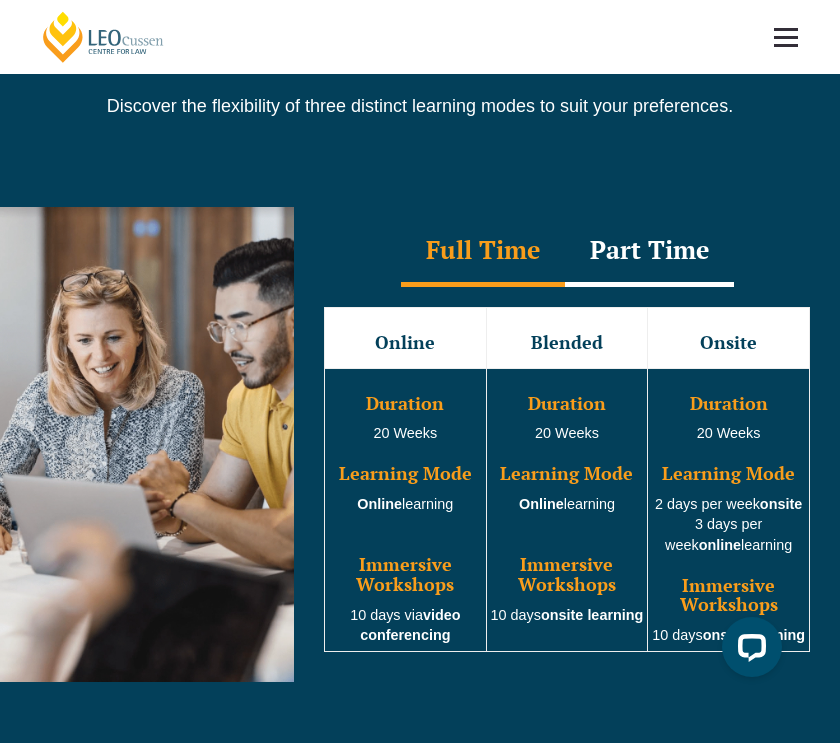 scroll, scrollTop: 1500, scrollLeft: 0, axis: vertical 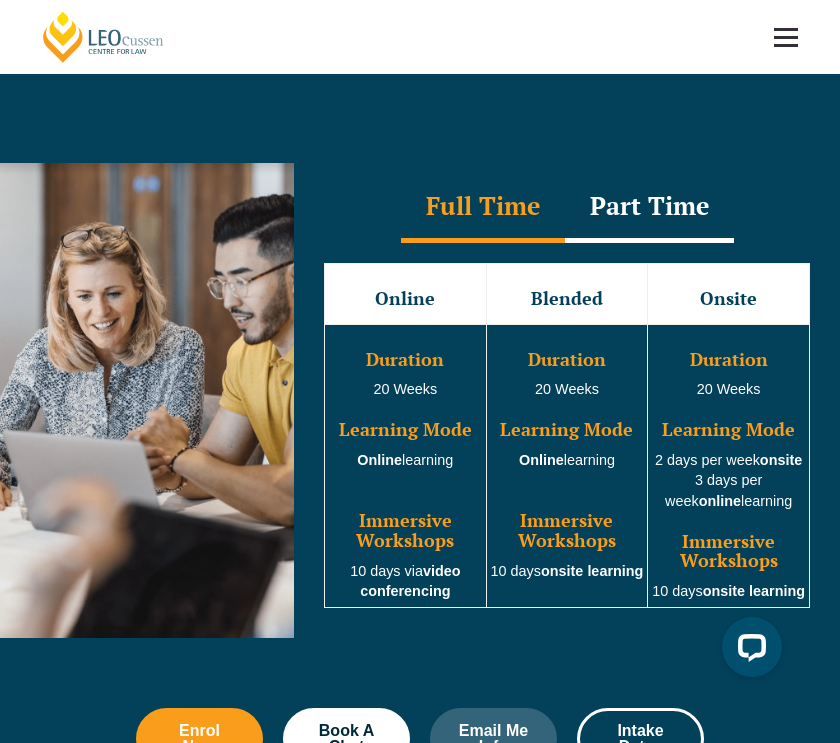 click on "Part Time" at bounding box center [649, 208] 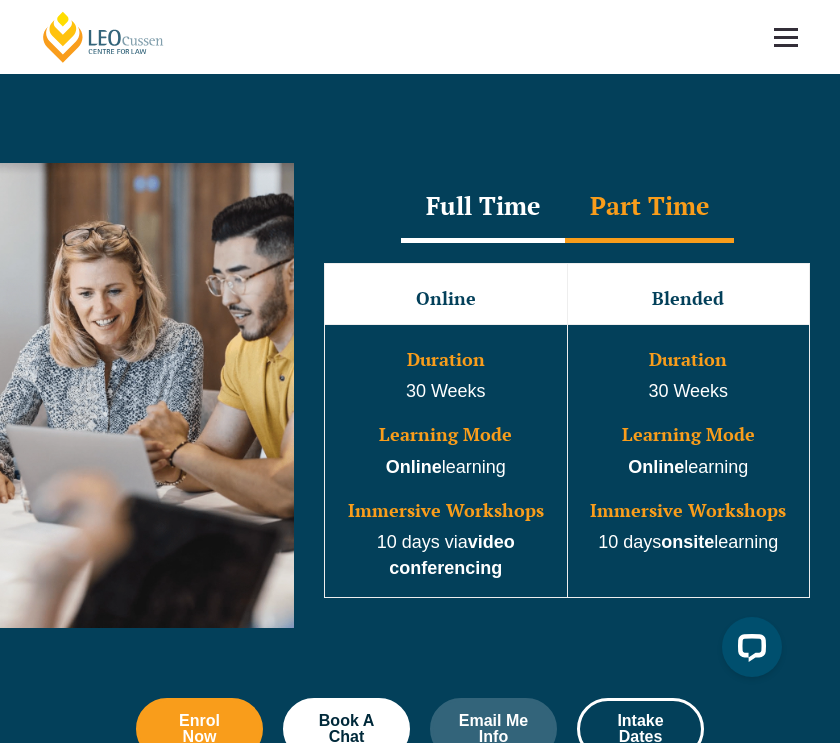click on "Full Time" at bounding box center [483, 208] 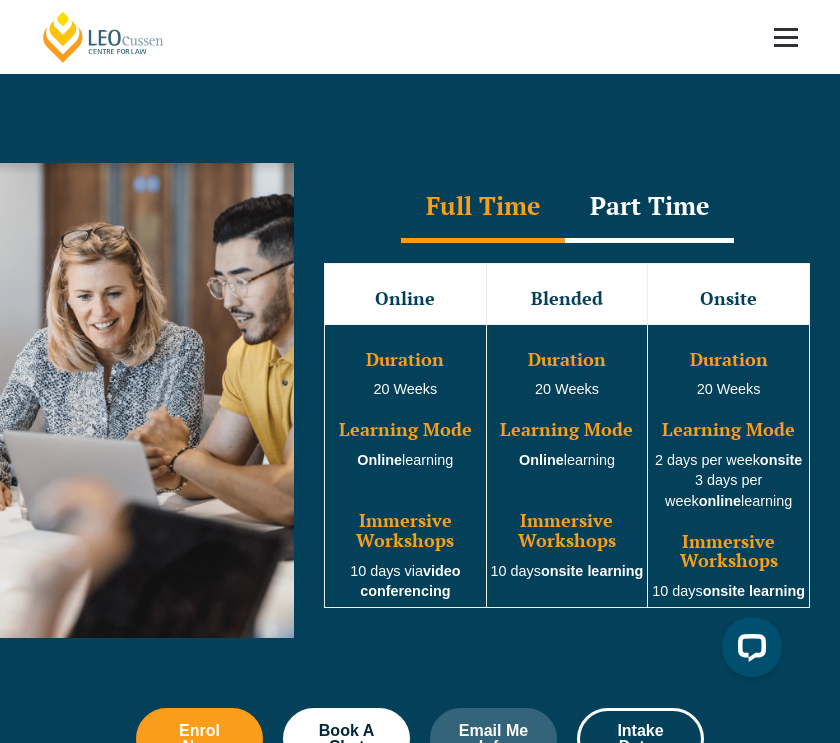 click on "Part Time" at bounding box center [649, 208] 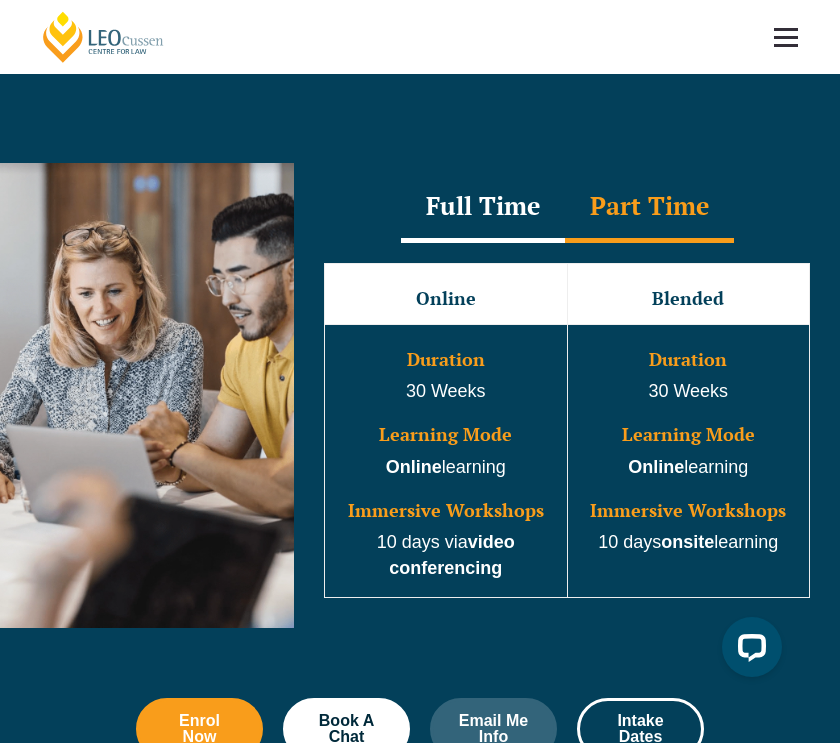 click on "Full Time" at bounding box center [483, 208] 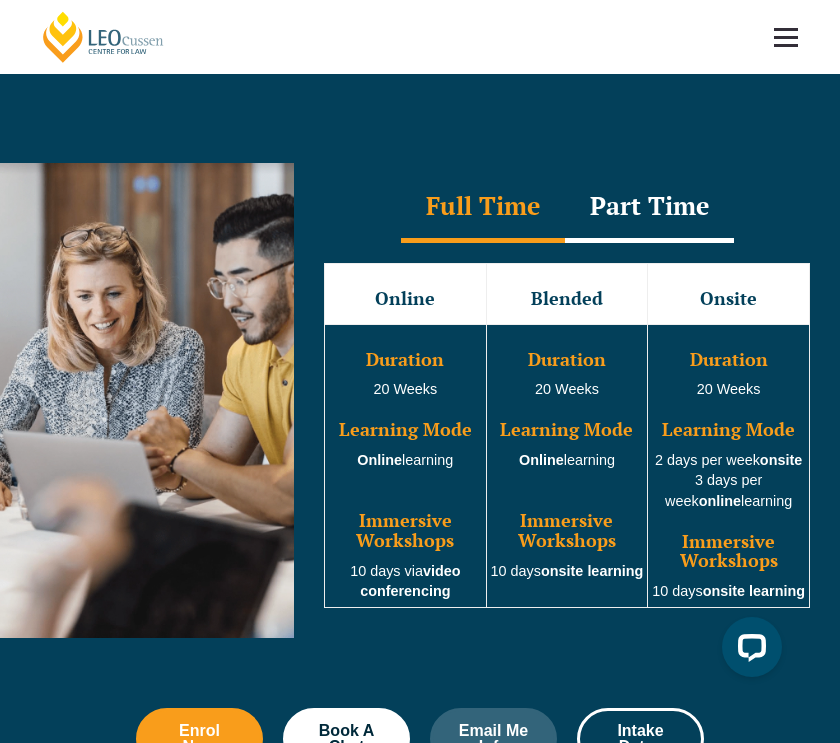 click on "Part Time" at bounding box center (649, 208) 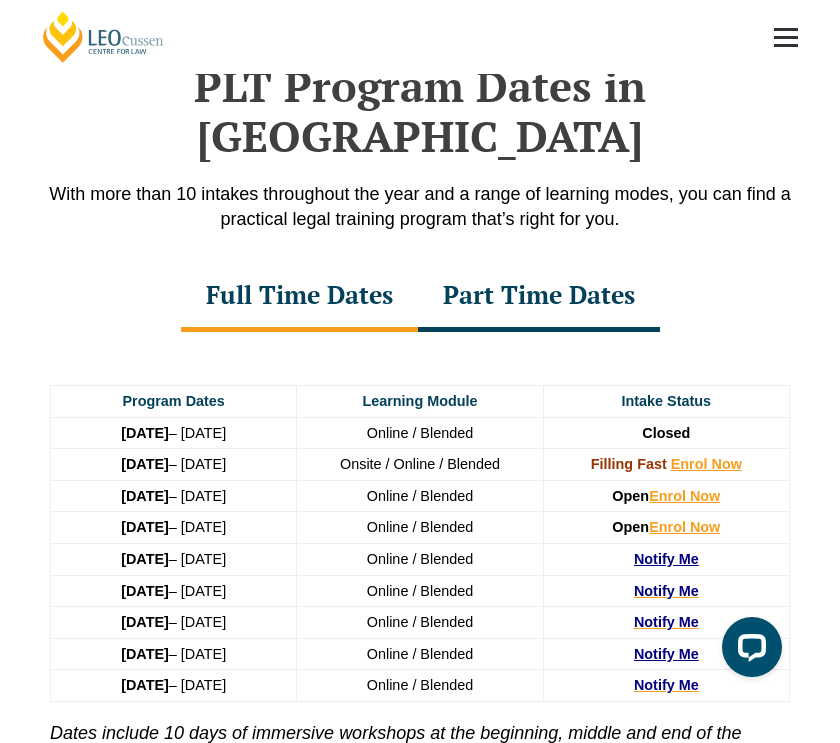 scroll, scrollTop: 2400, scrollLeft: 0, axis: vertical 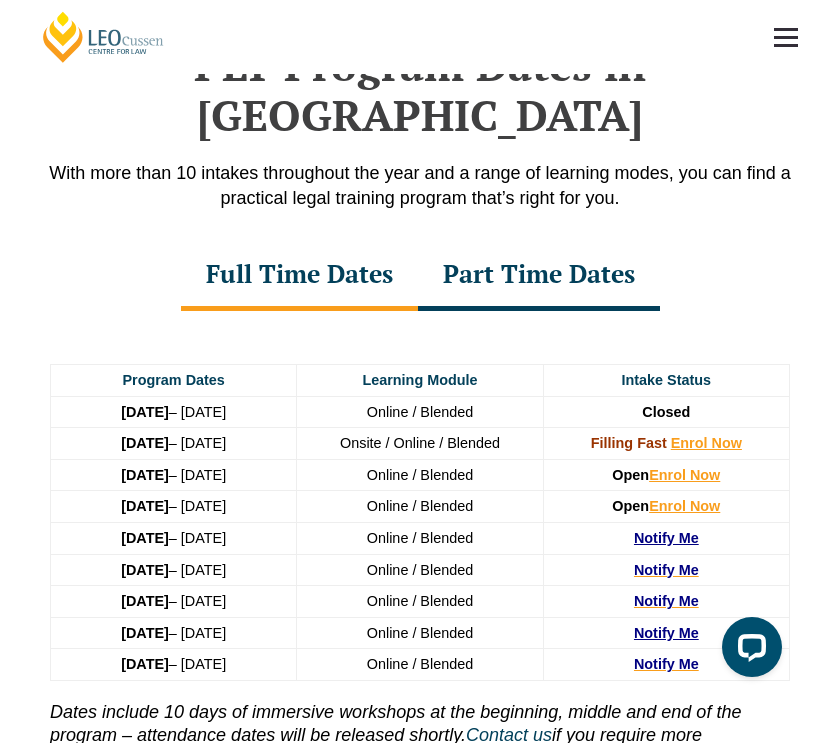 click on "Part Time Dates" at bounding box center [539, 276] 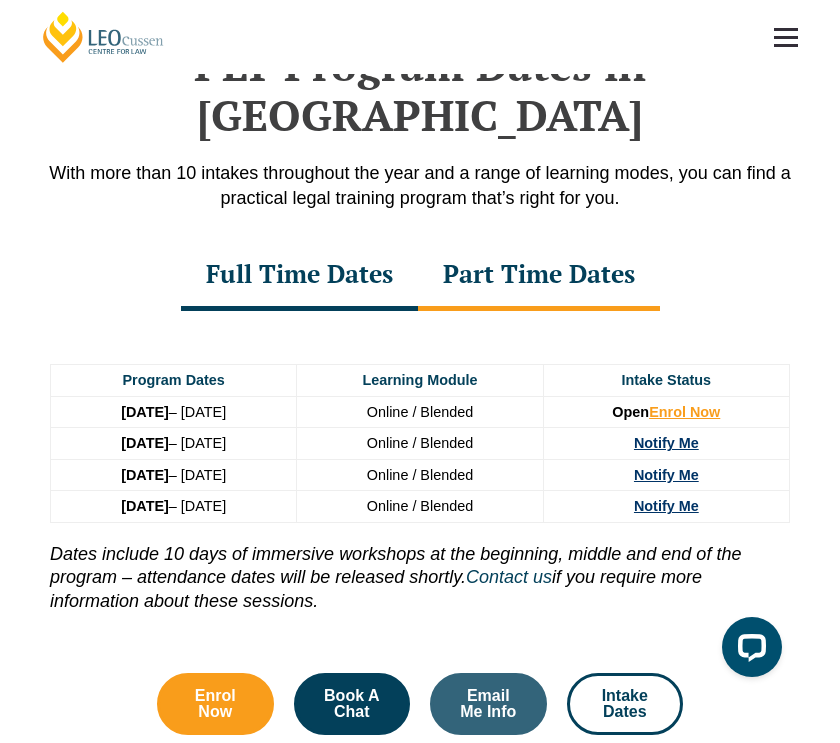 click on "Full Time Dates" at bounding box center [299, 276] 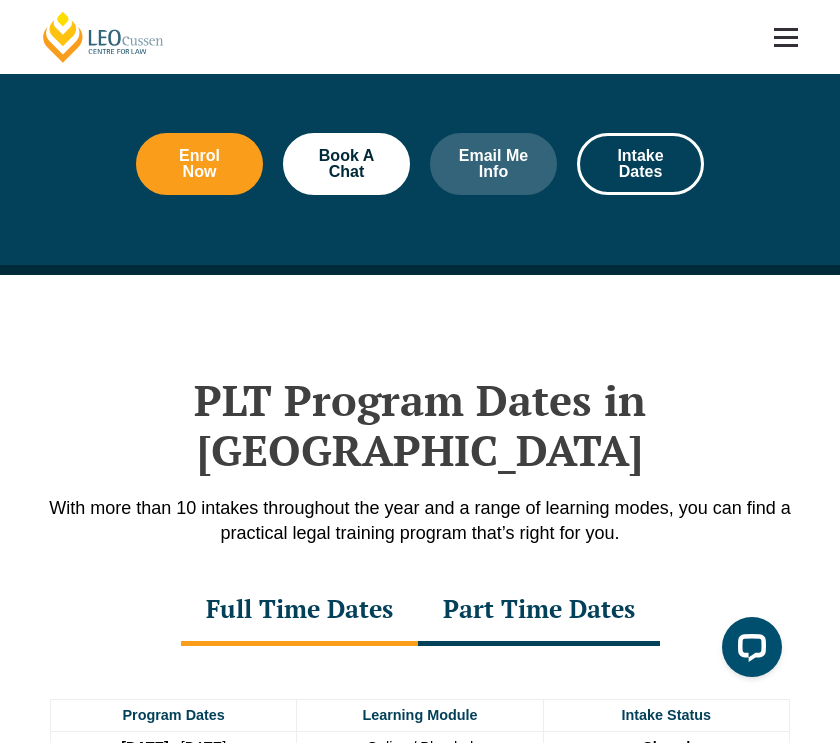 scroll, scrollTop: 2100, scrollLeft: 0, axis: vertical 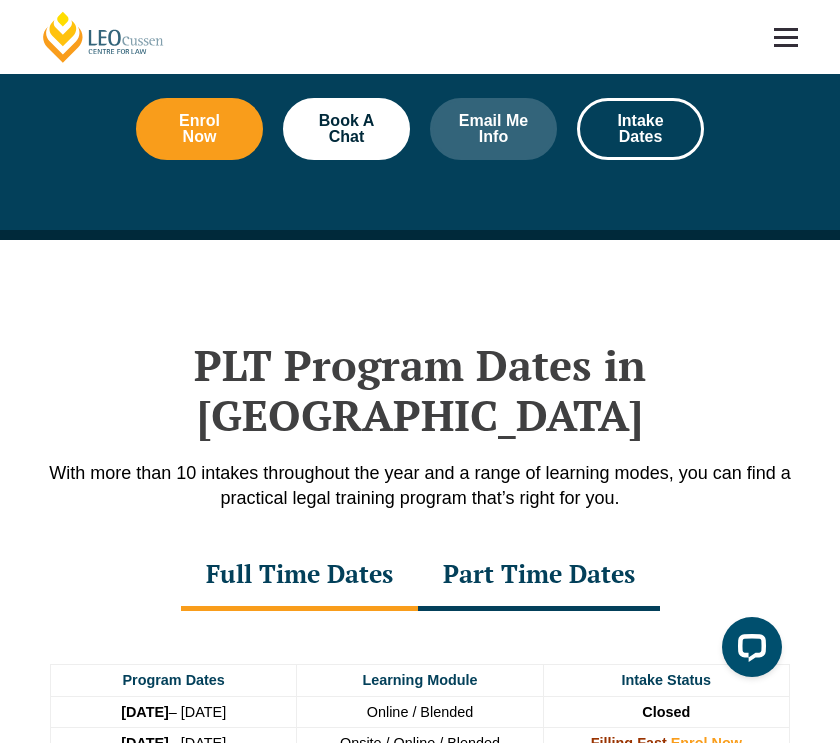 click on "Part Time Dates" at bounding box center [539, 576] 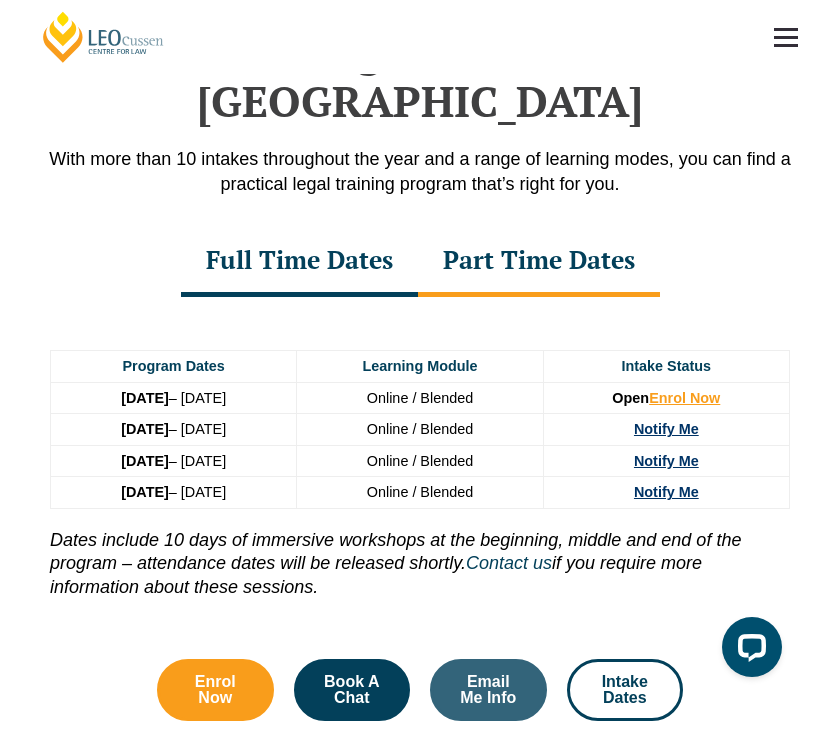 scroll, scrollTop: 2400, scrollLeft: 0, axis: vertical 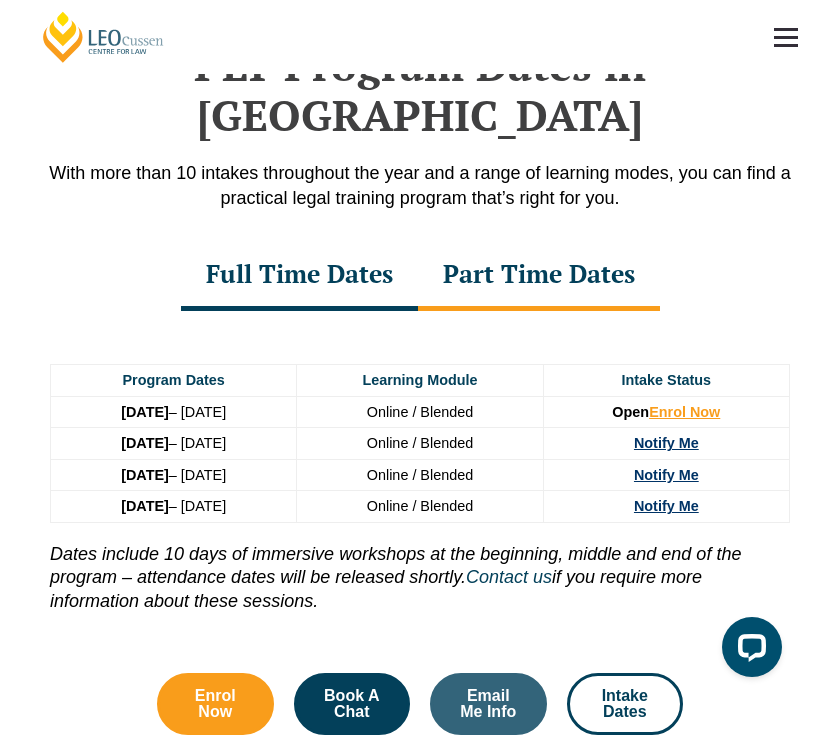 click on "Full Time Dates" at bounding box center [299, 276] 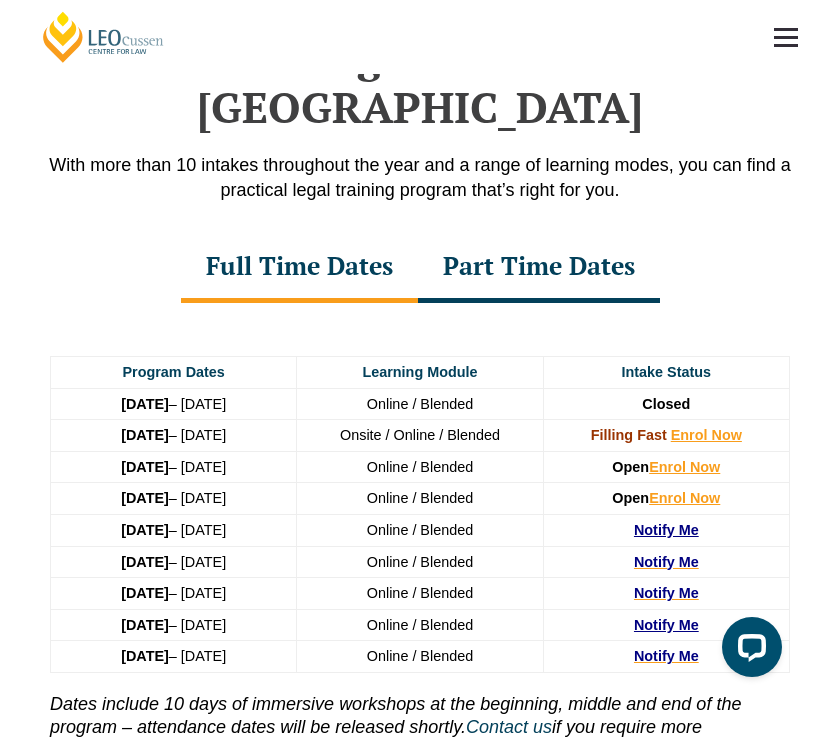 scroll, scrollTop: 2400, scrollLeft: 0, axis: vertical 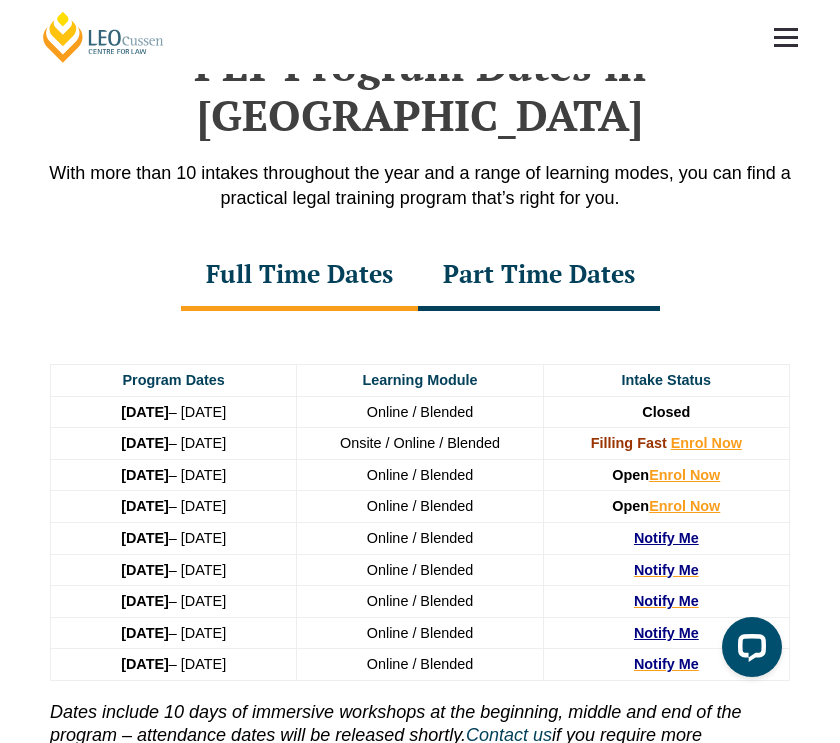 click on "Part Time Dates" at bounding box center [539, 276] 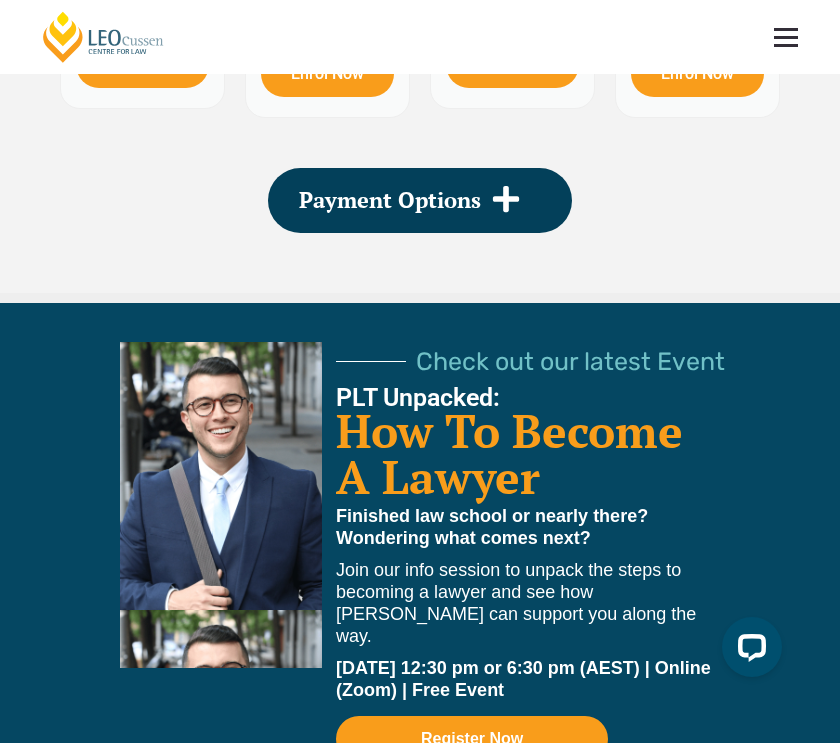 scroll, scrollTop: 3800, scrollLeft: 0, axis: vertical 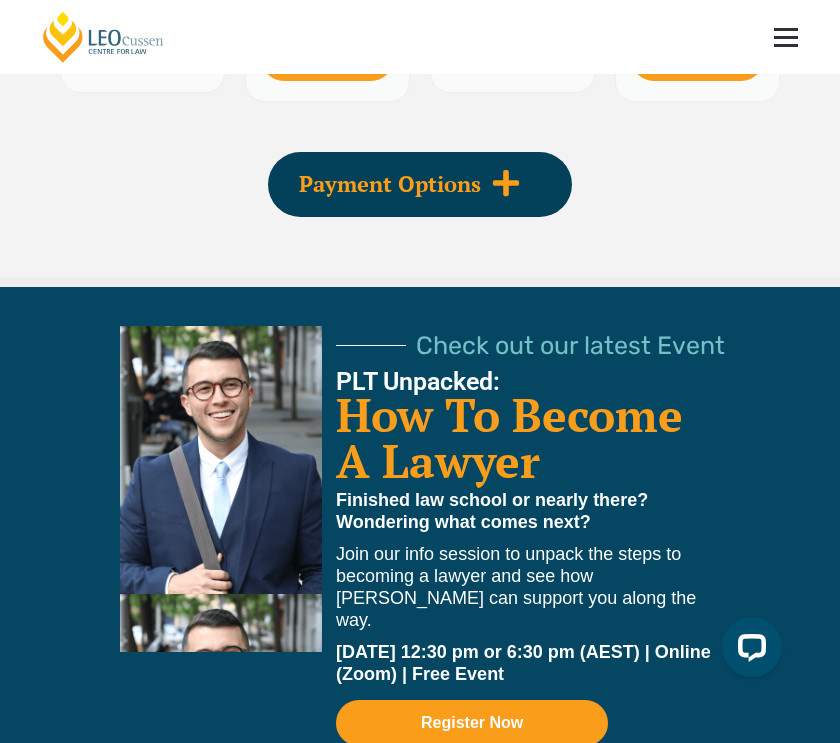 click on "Payment Options" at bounding box center (390, 184) 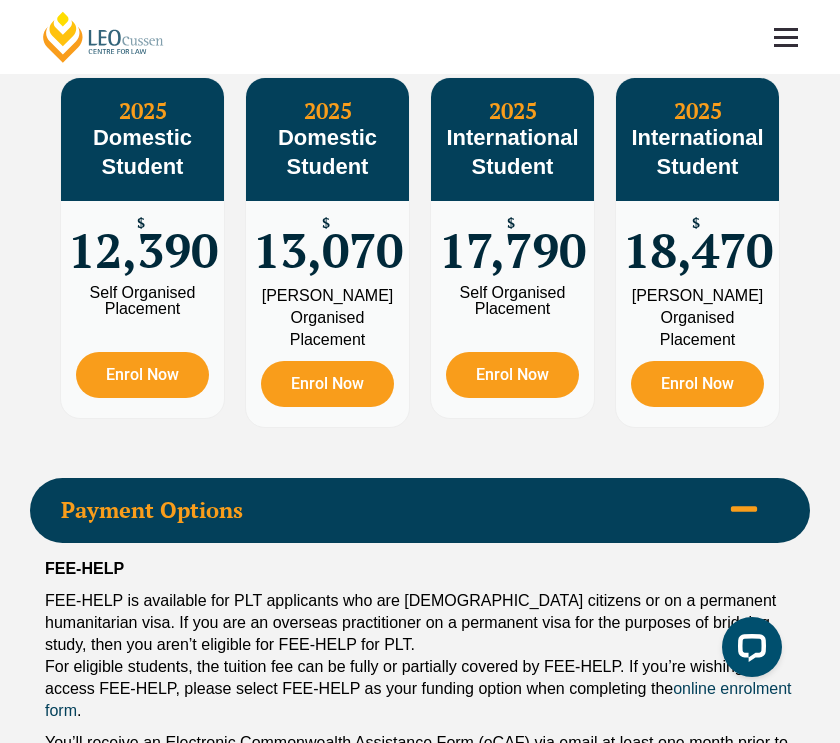 scroll, scrollTop: 3400, scrollLeft: 0, axis: vertical 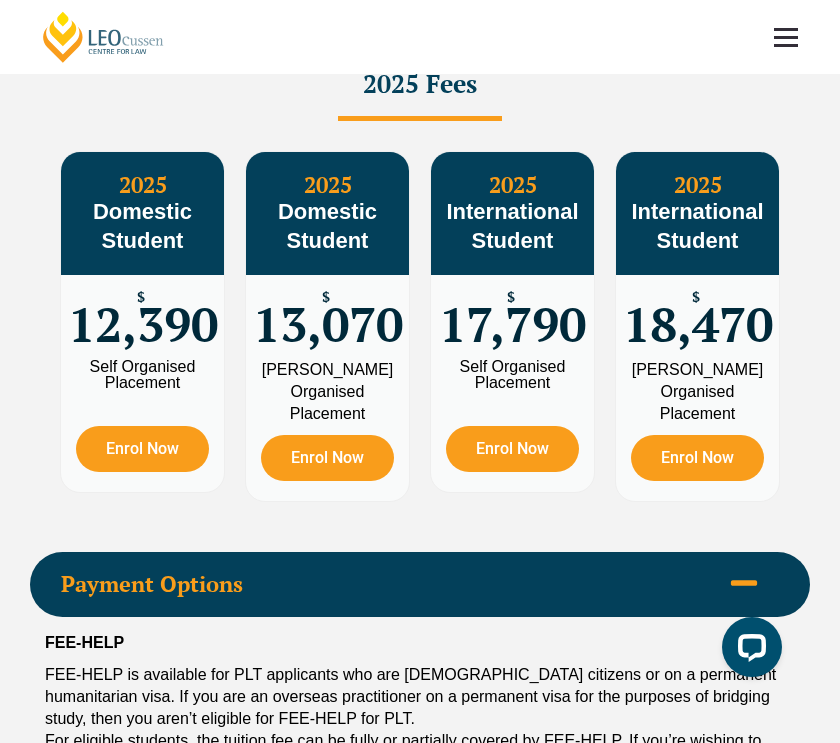 click on "Self Organised Placement" at bounding box center (142, 375) 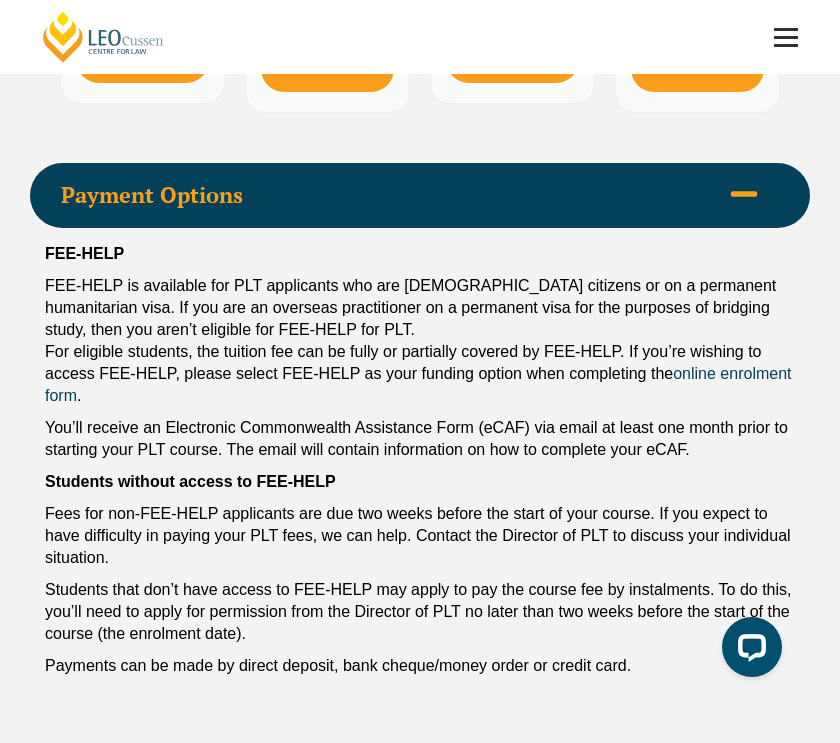 scroll, scrollTop: 3800, scrollLeft: 0, axis: vertical 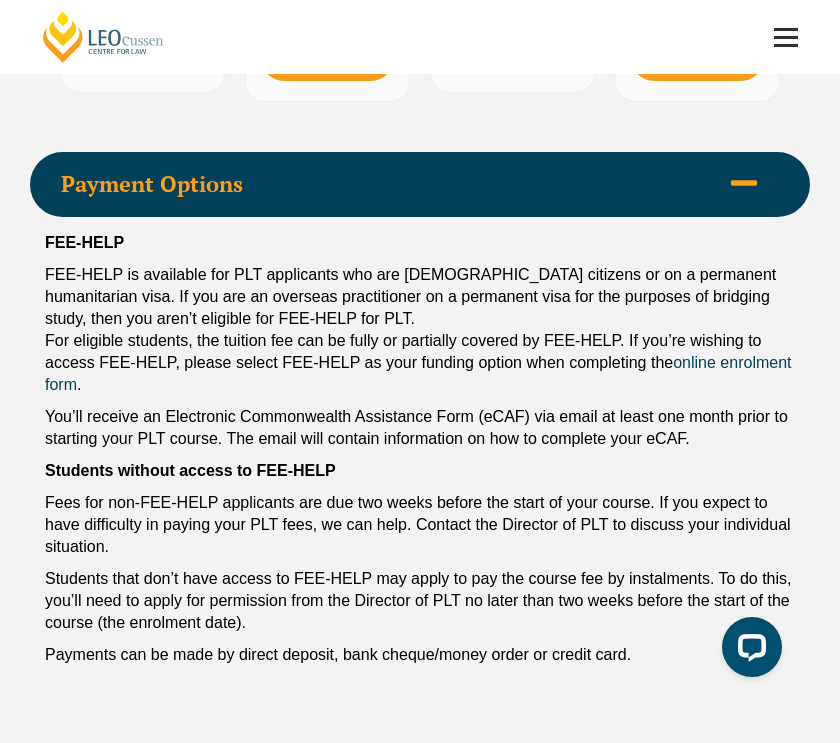 click at bounding box center [786, 37] 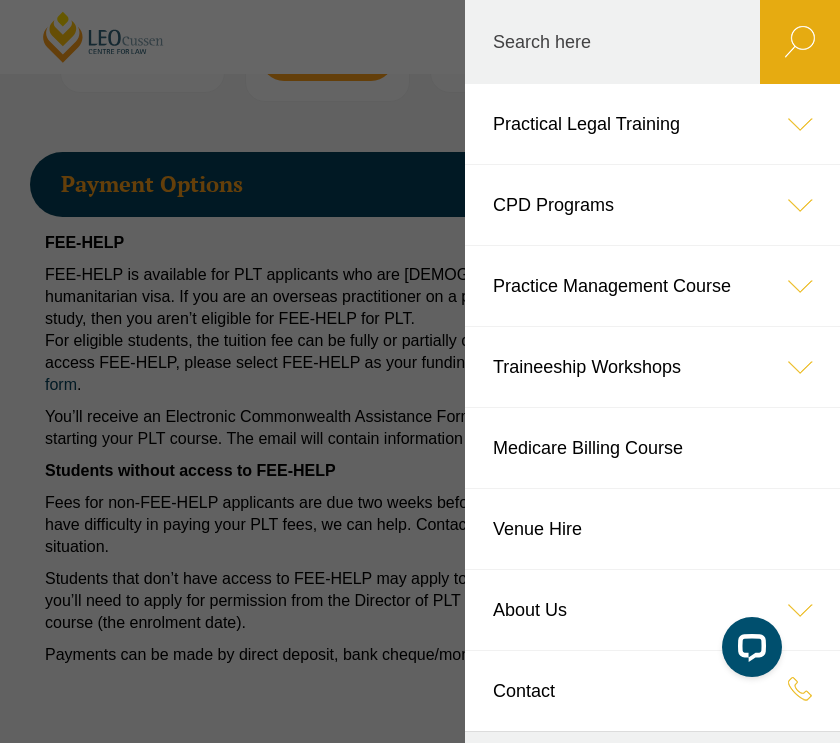 click on "Practical Legal Training" at bounding box center (652, 124) 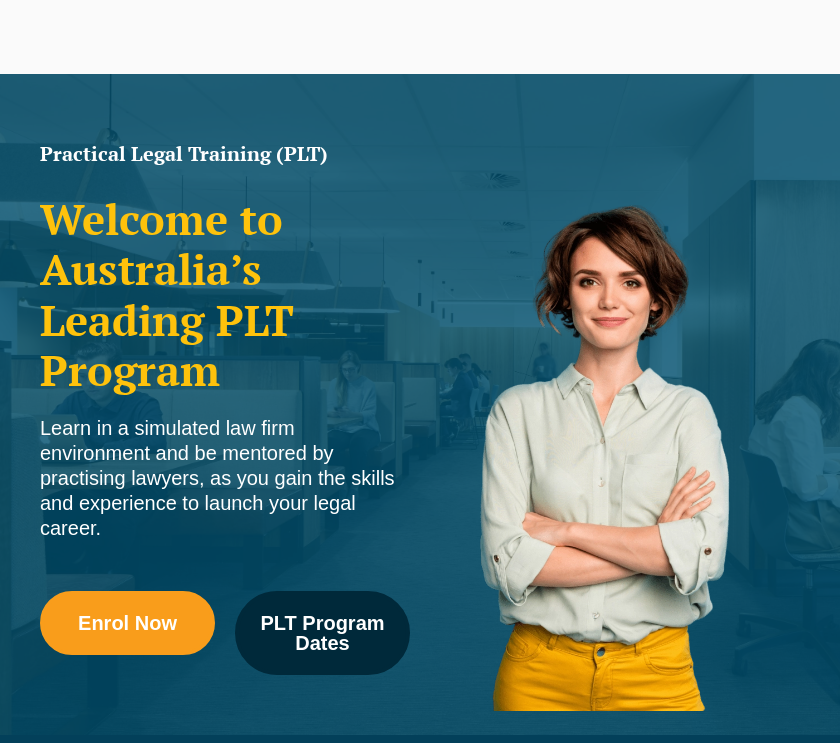 scroll, scrollTop: 800, scrollLeft: 0, axis: vertical 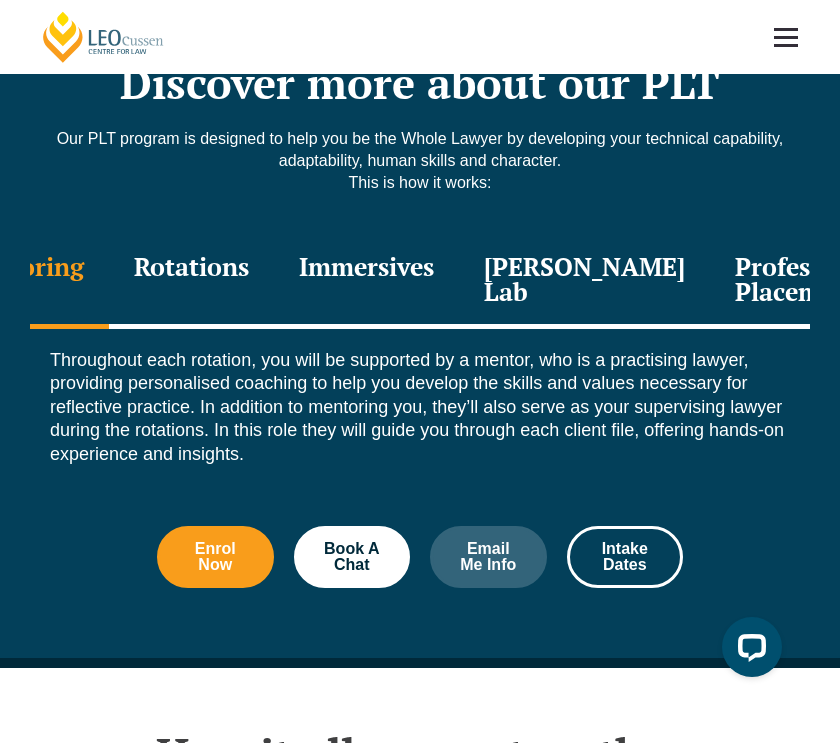 click on "Professional Placement" at bounding box center (808, 281) 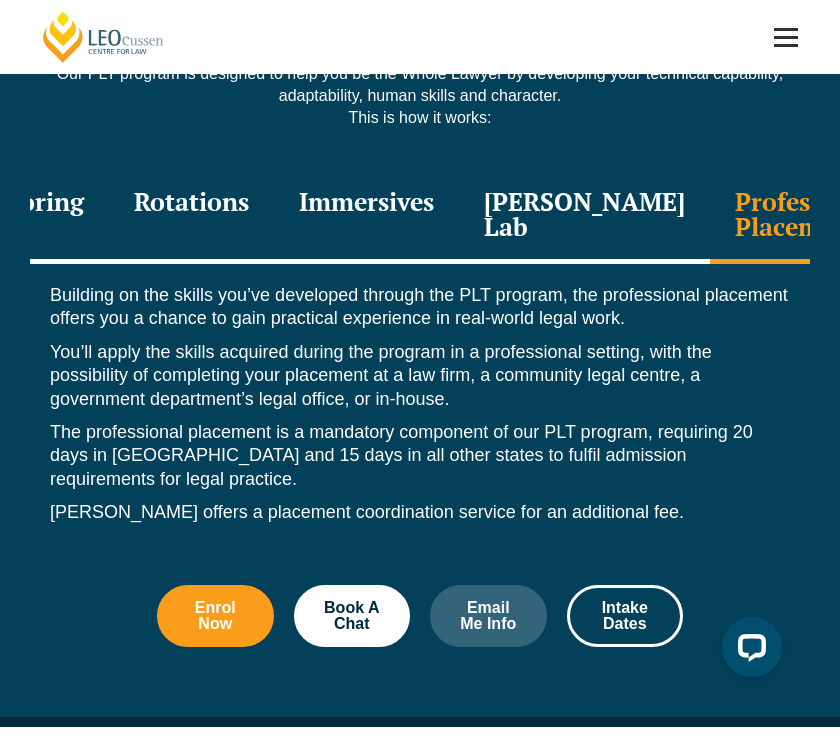 scroll, scrollTop: 2500, scrollLeft: 0, axis: vertical 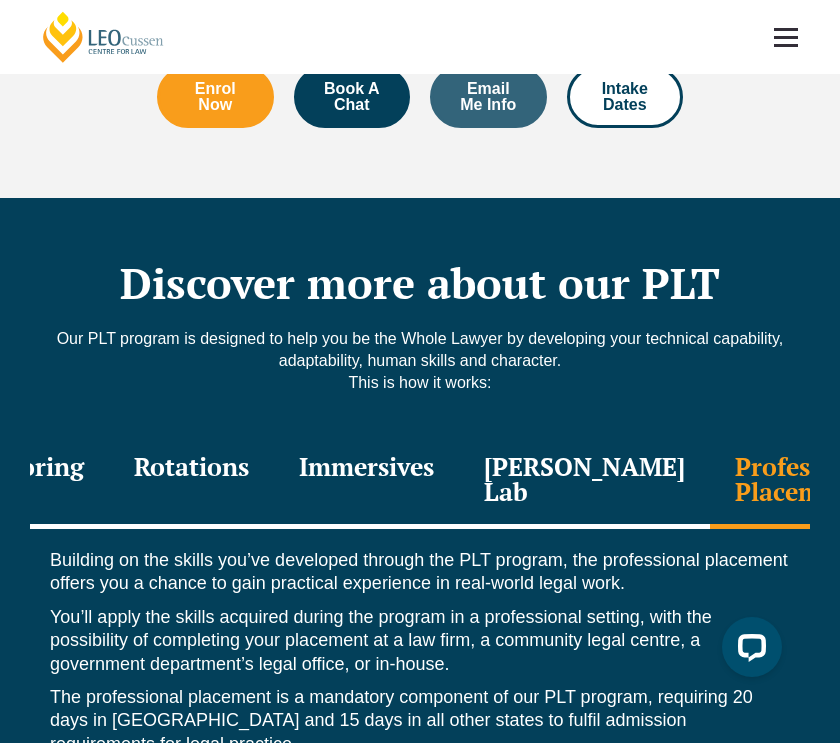click on "Rotations" at bounding box center [191, 481] 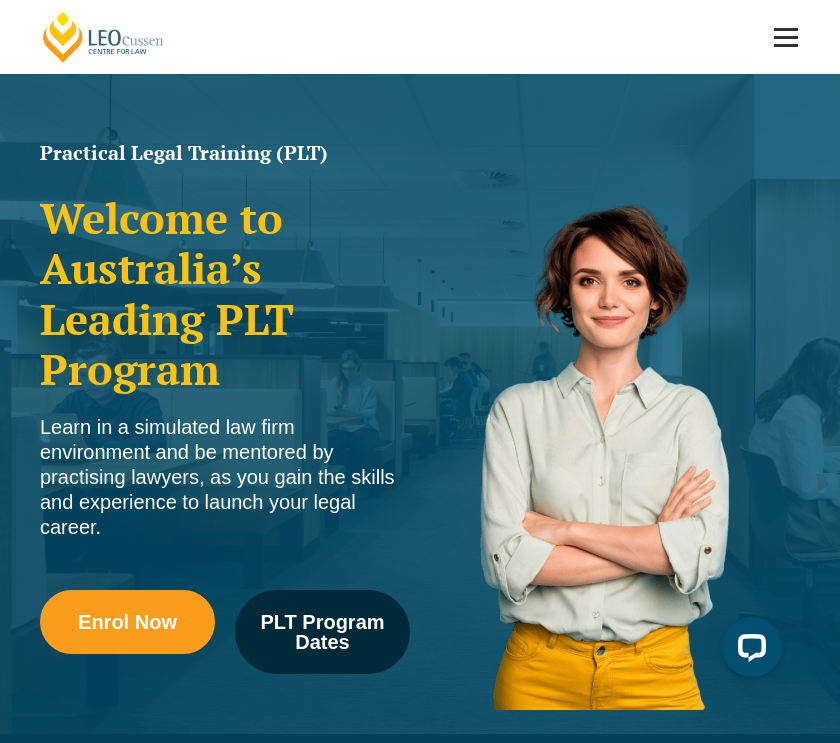 scroll, scrollTop: 0, scrollLeft: 0, axis: both 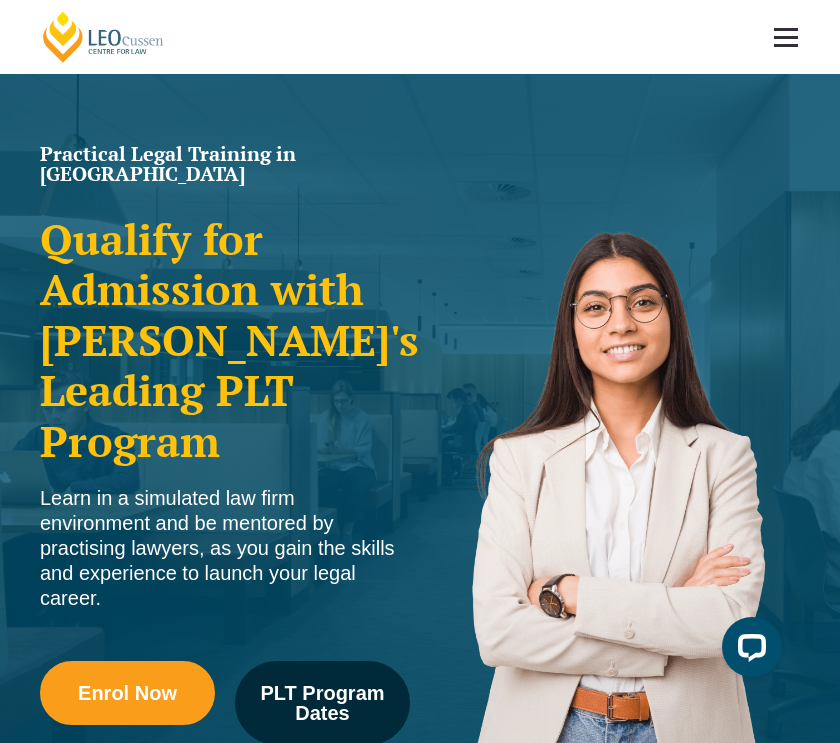 click at bounding box center (786, 37) 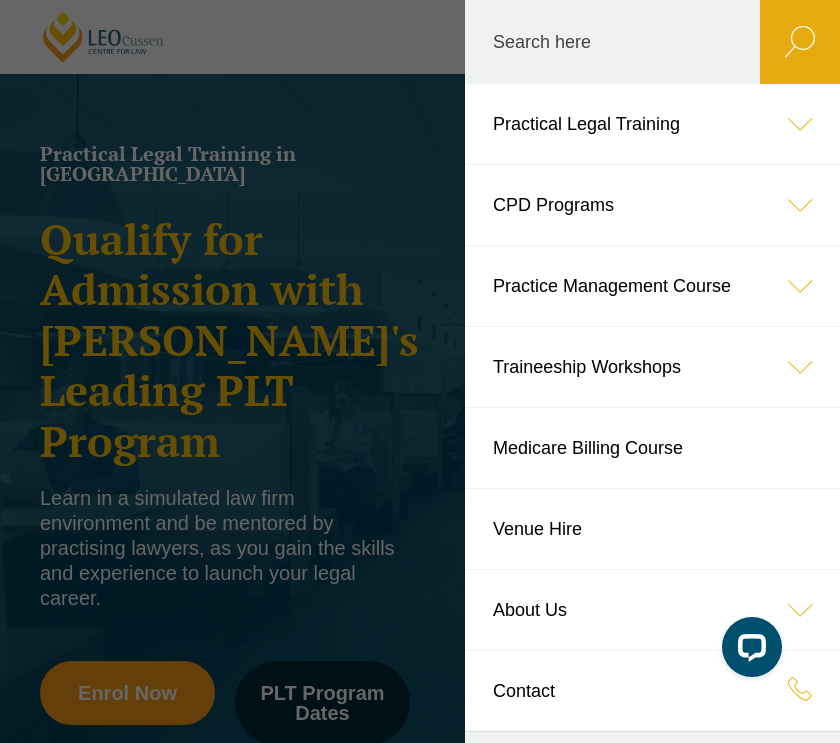 click on "Practical Legal Training" at bounding box center (652, 124) 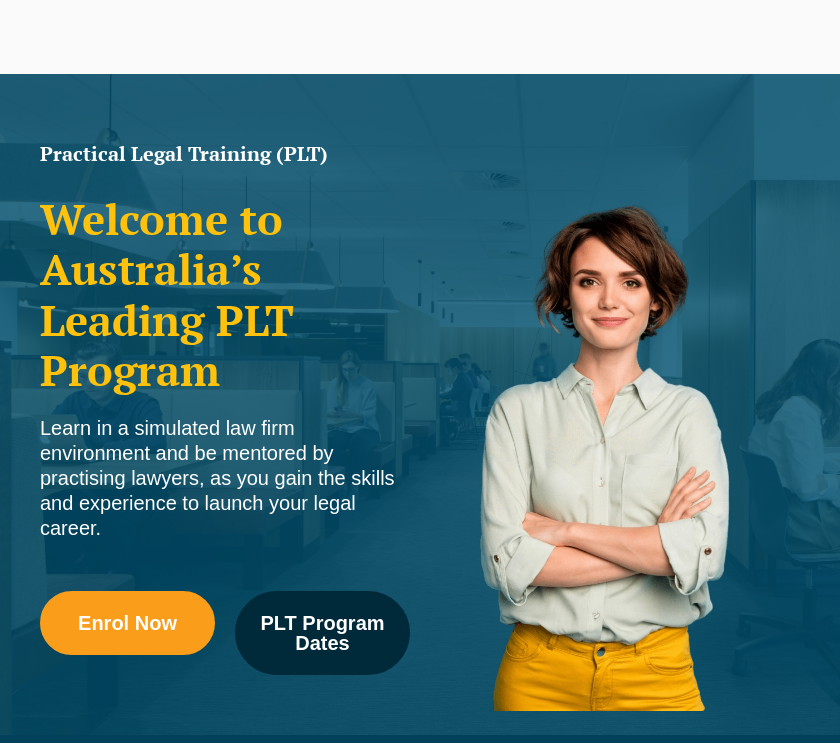 scroll, scrollTop: 0, scrollLeft: 0, axis: both 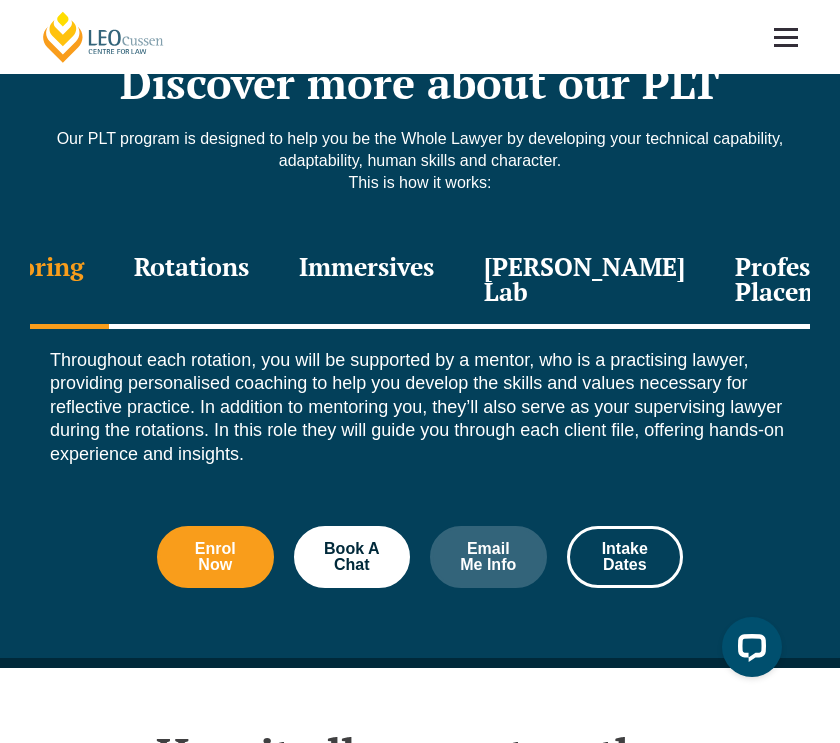 click on "Rotations" at bounding box center [191, 281] 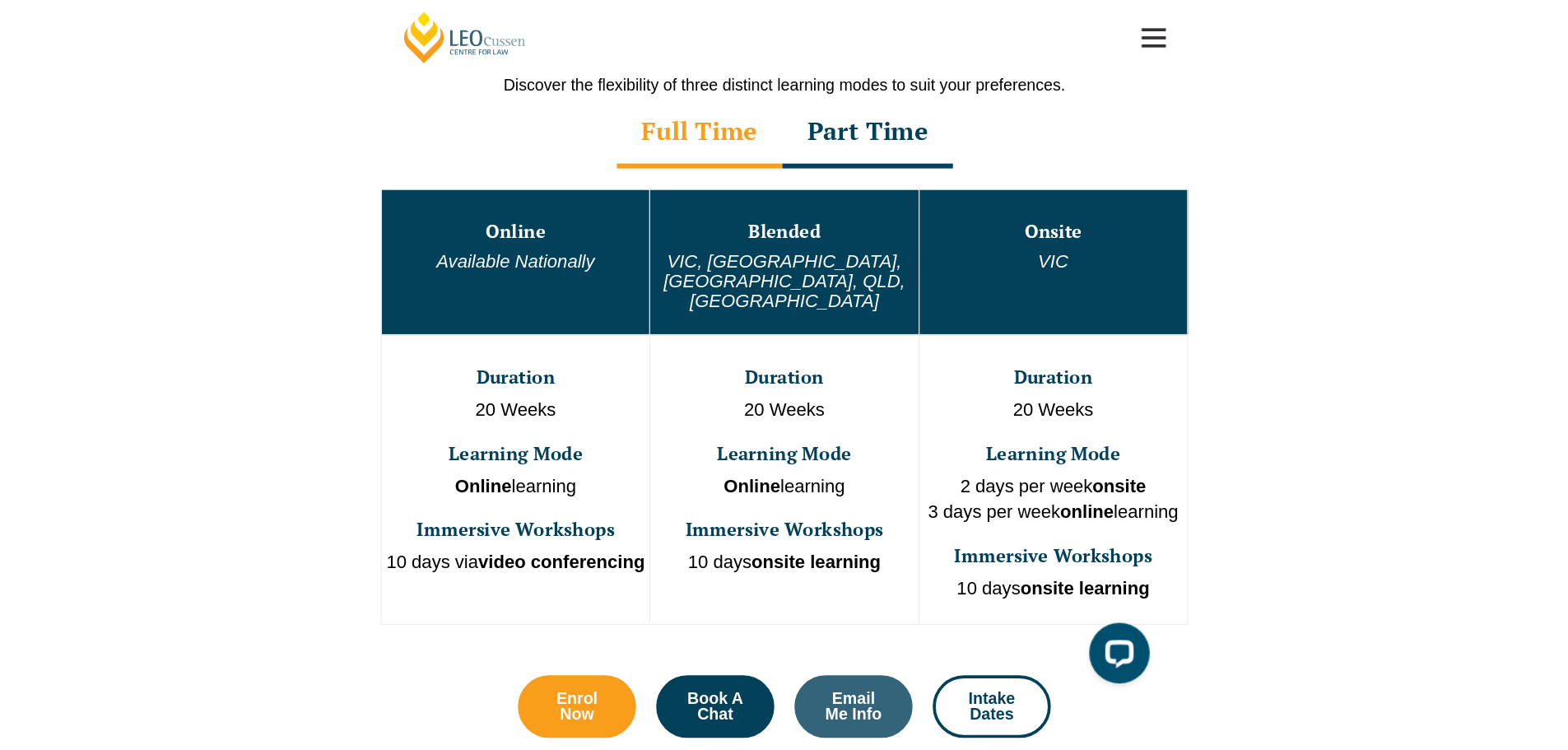 scroll, scrollTop: 659, scrollLeft: 0, axis: vertical 